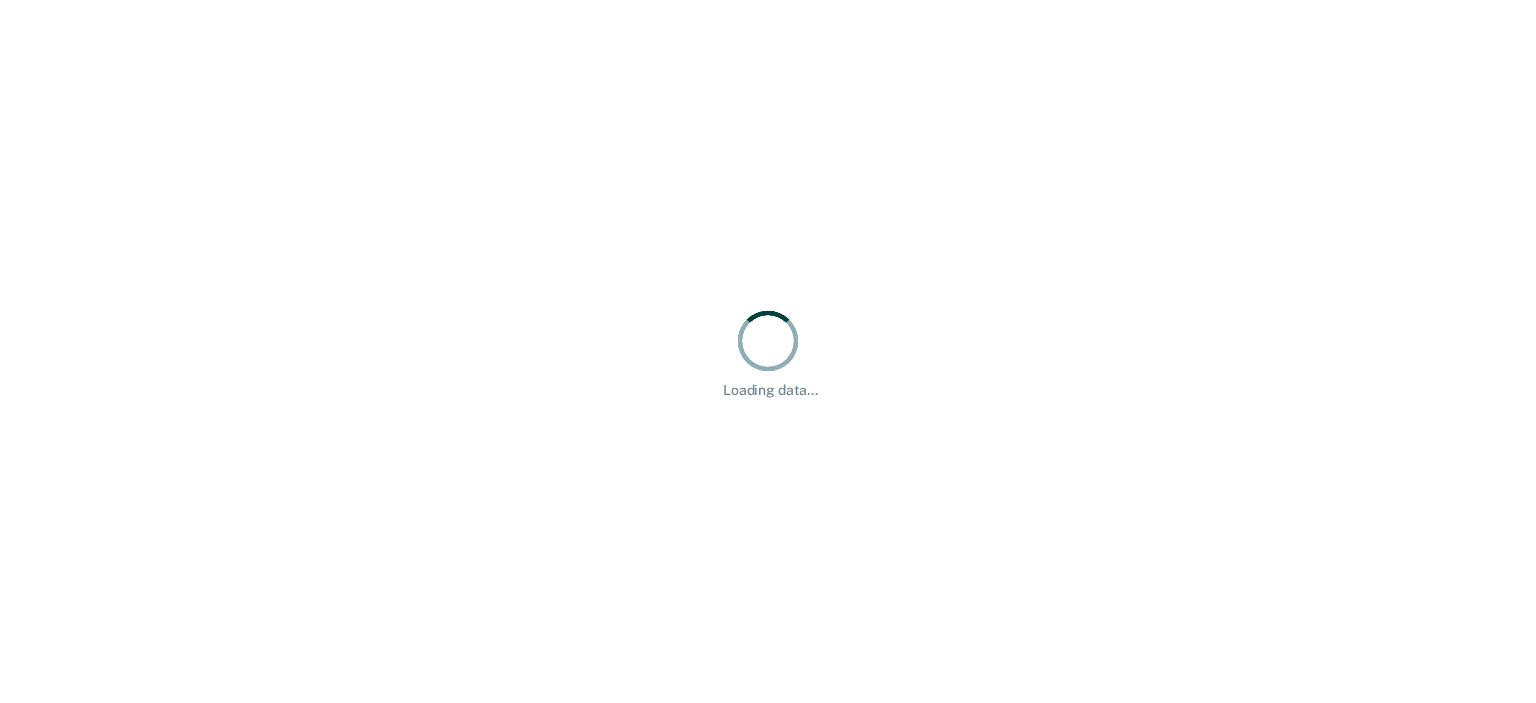scroll, scrollTop: 0, scrollLeft: 0, axis: both 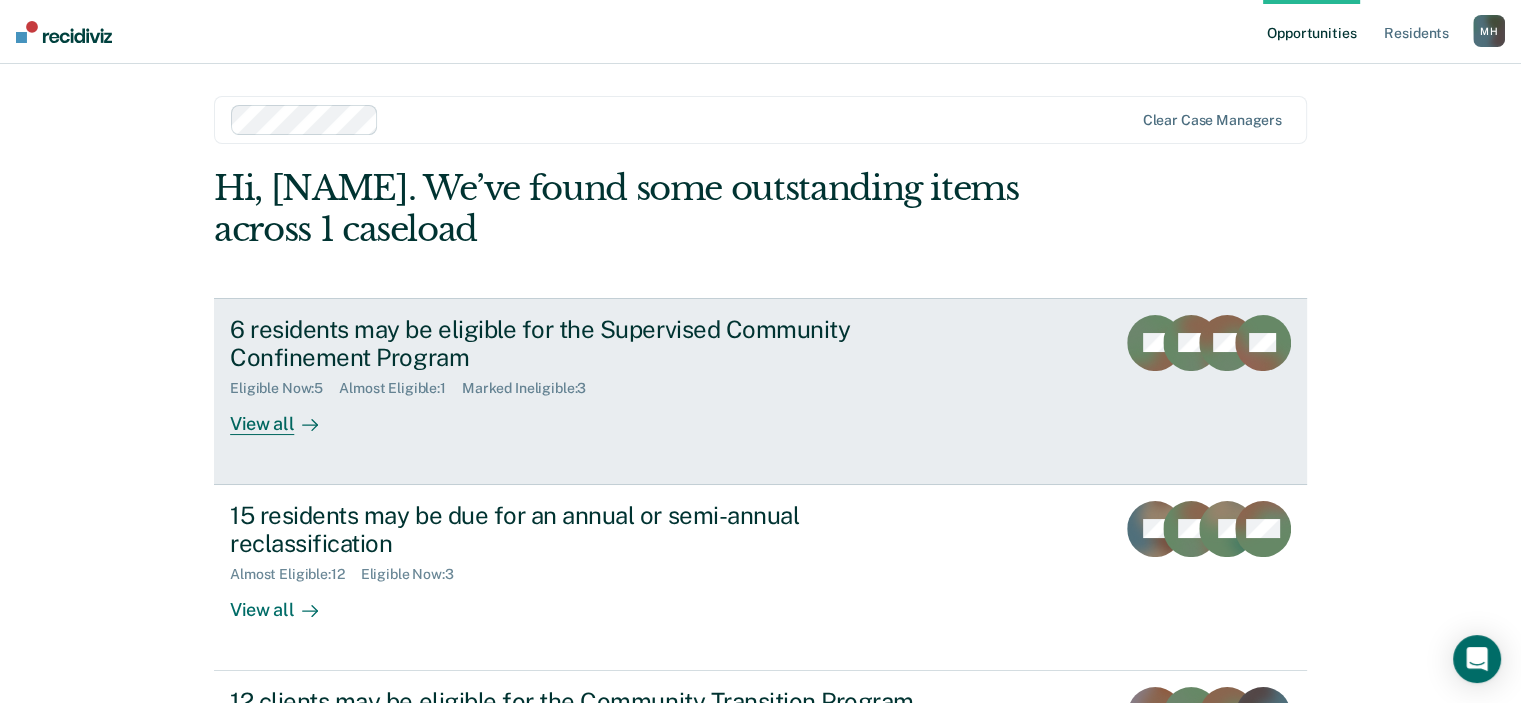 click at bounding box center (306, 424) 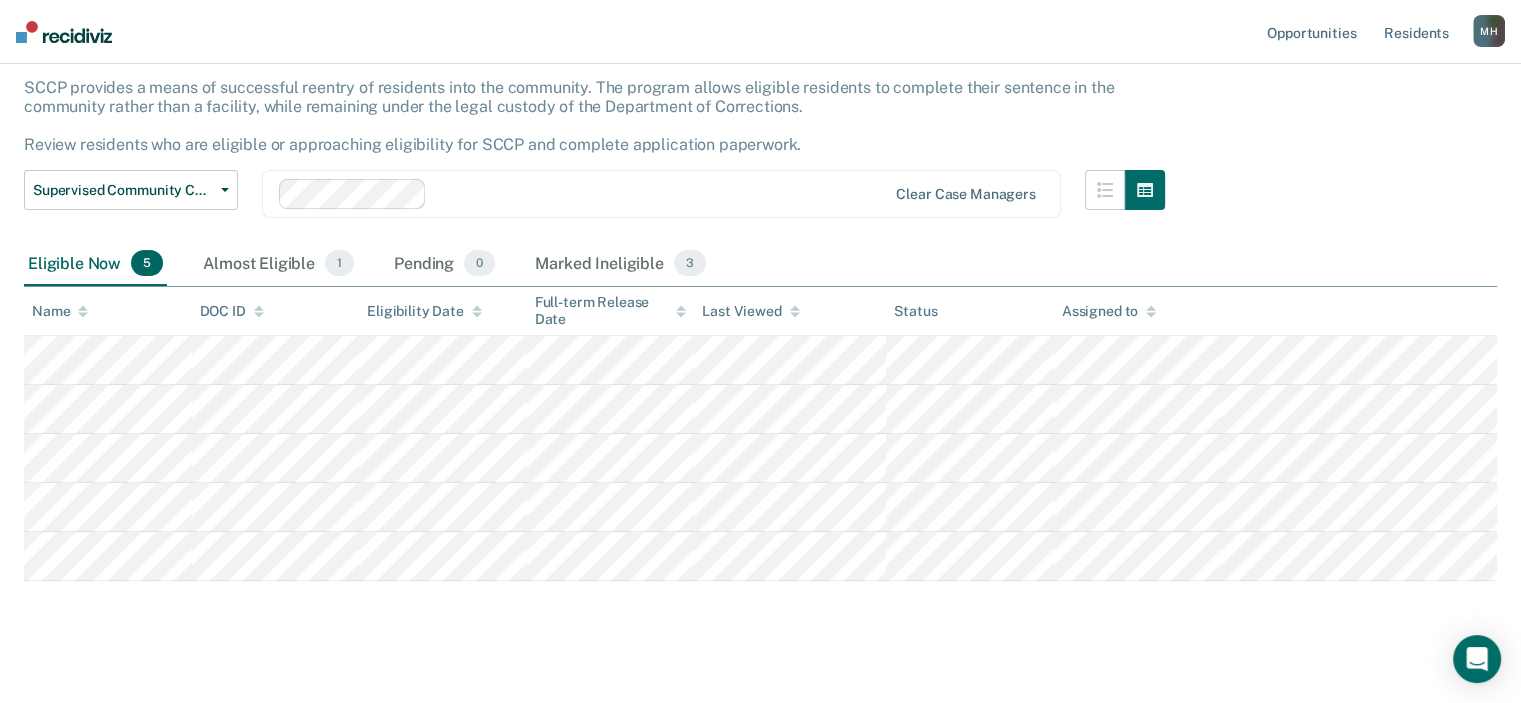 scroll, scrollTop: 137, scrollLeft: 0, axis: vertical 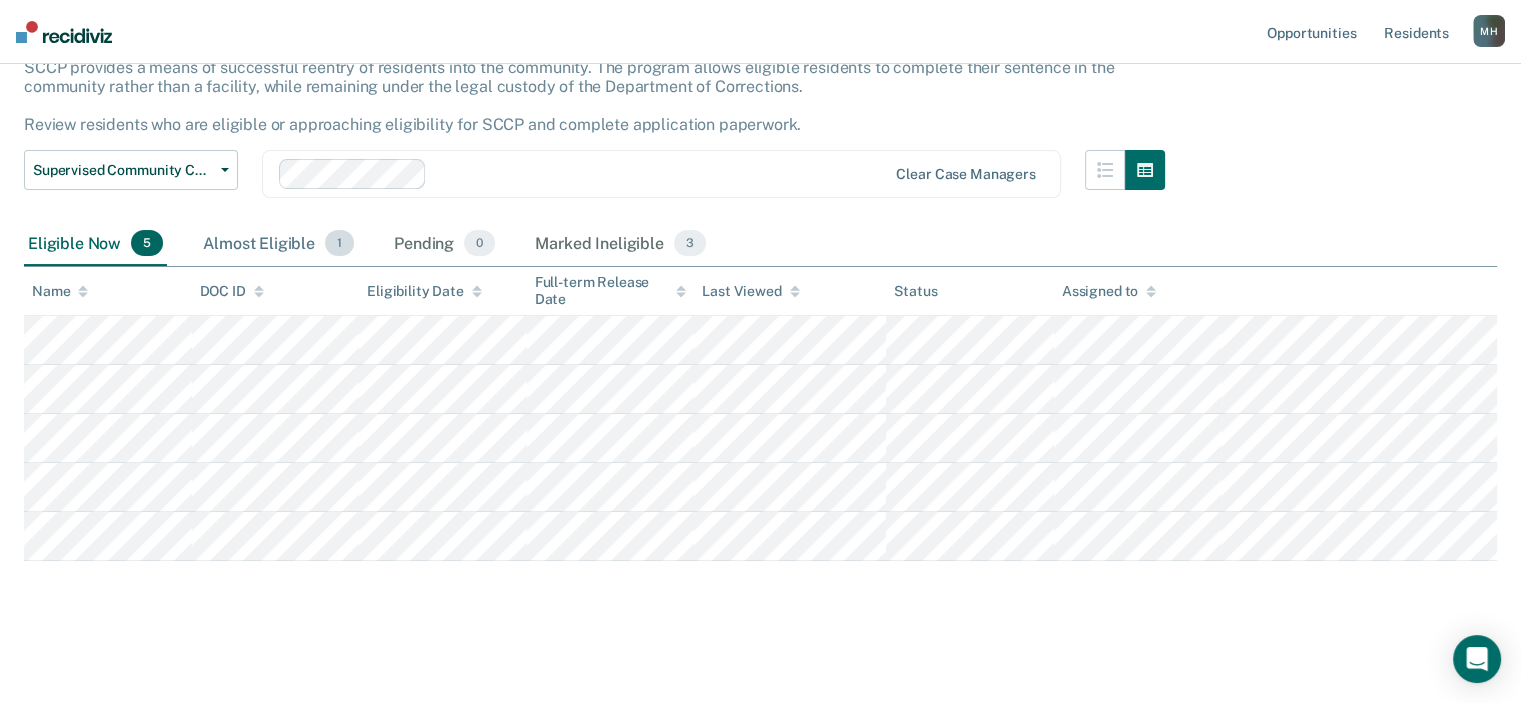 click on "Almost Eligible 1" at bounding box center (278, 244) 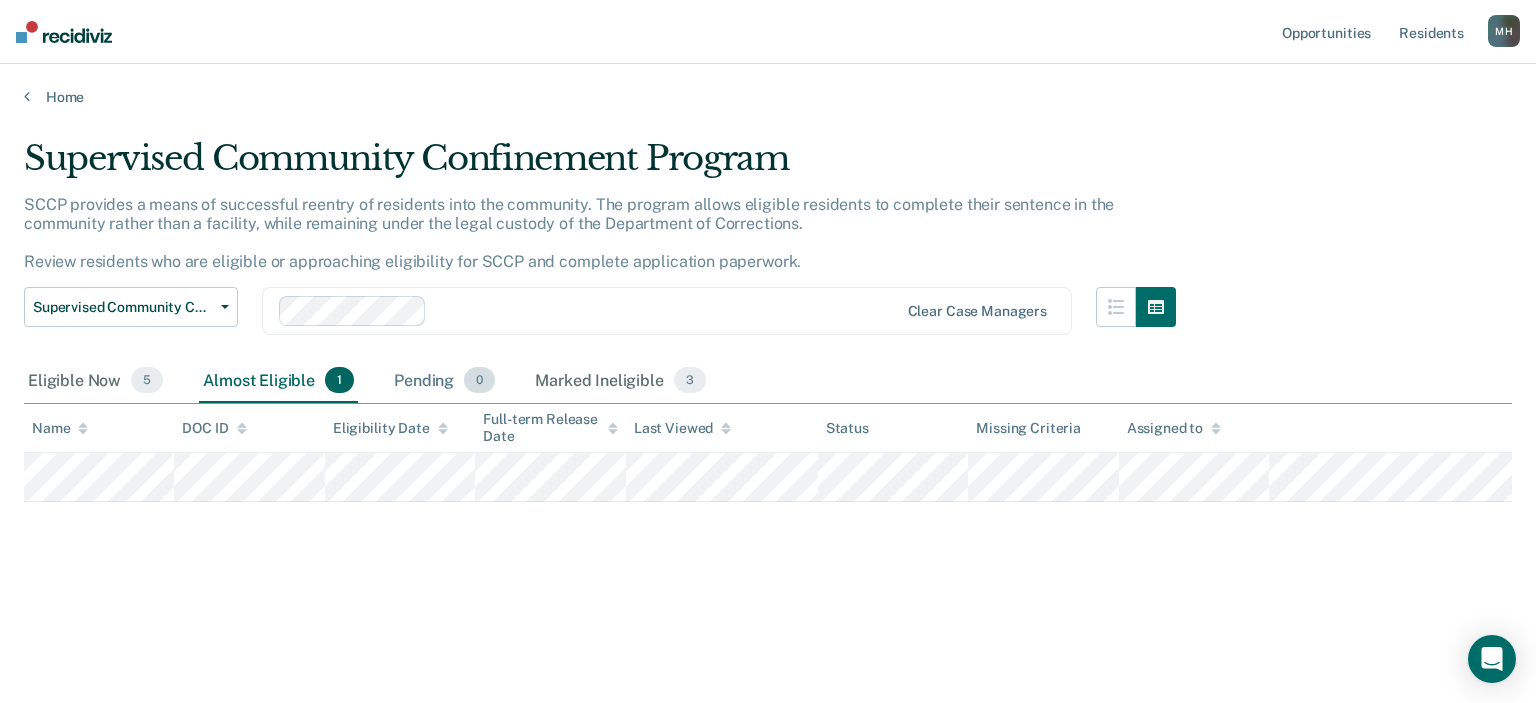 click on "Pending 0" at bounding box center [444, 381] 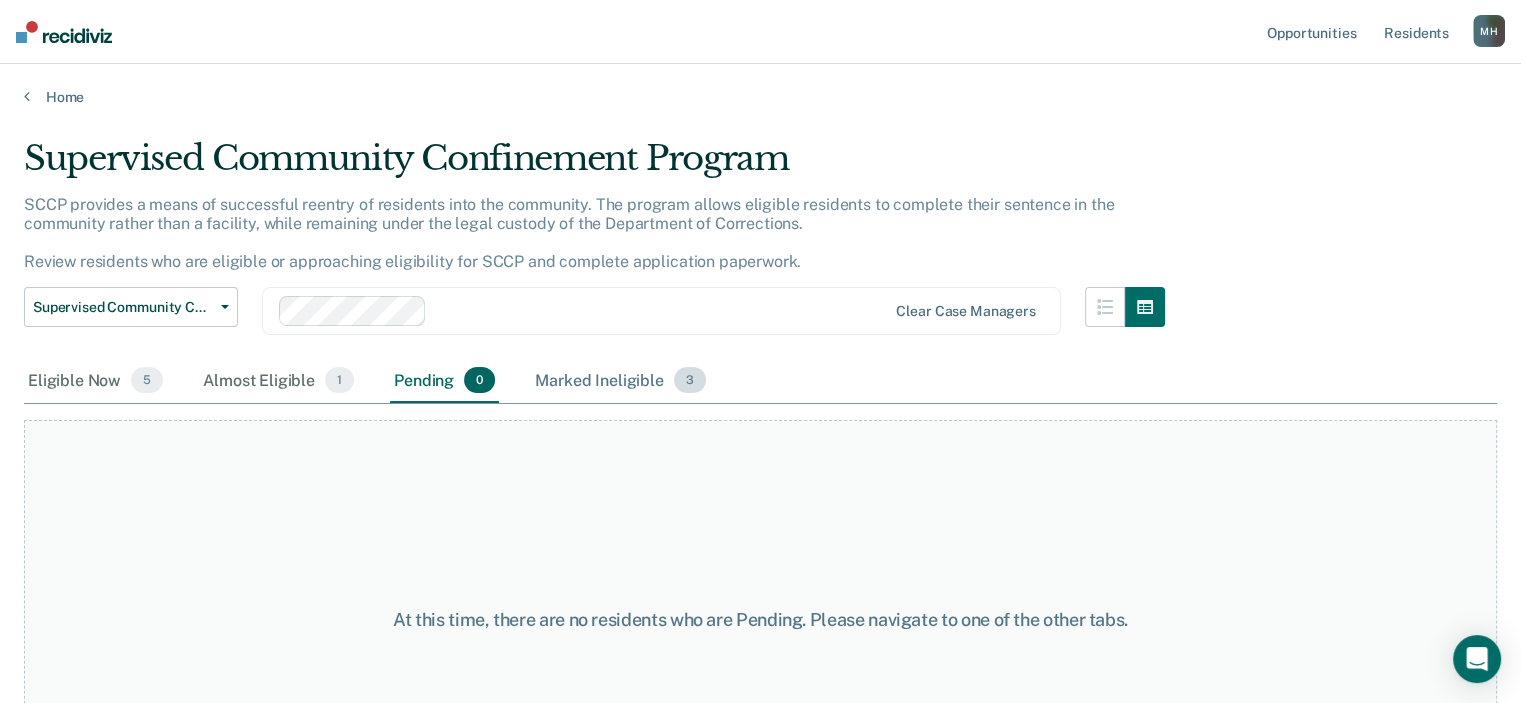 click on "Marked Ineligible 3" at bounding box center [620, 381] 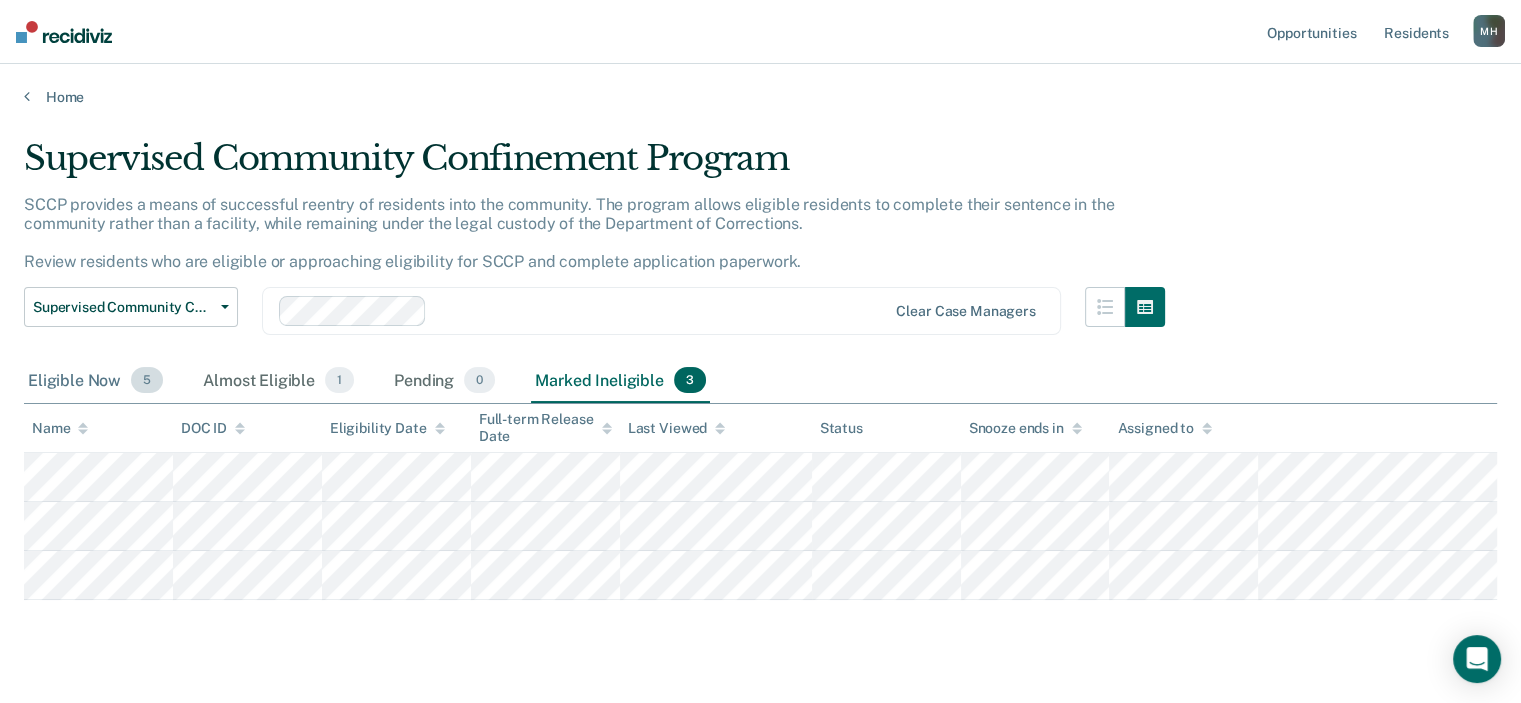 click on "Eligible Now 5" at bounding box center (95, 381) 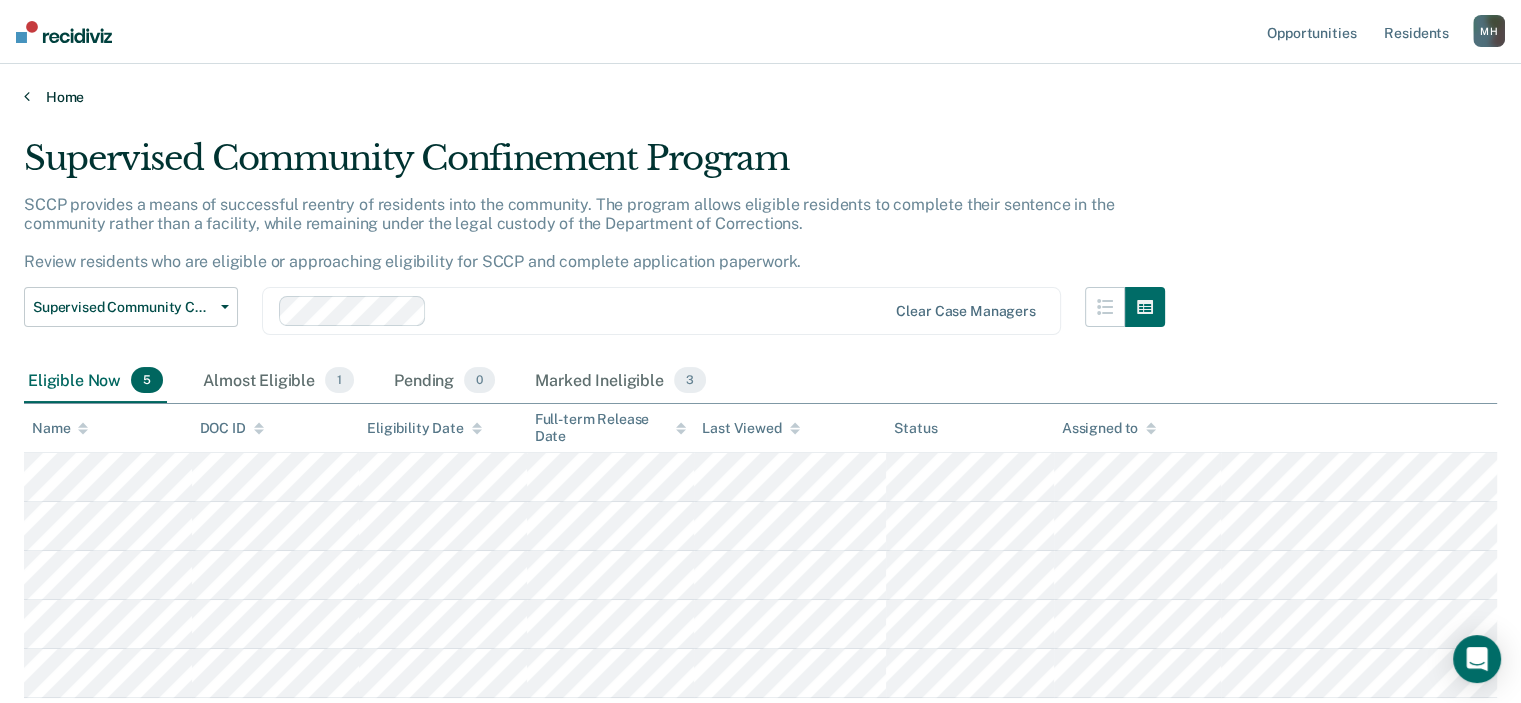 click on "Home" at bounding box center [760, 97] 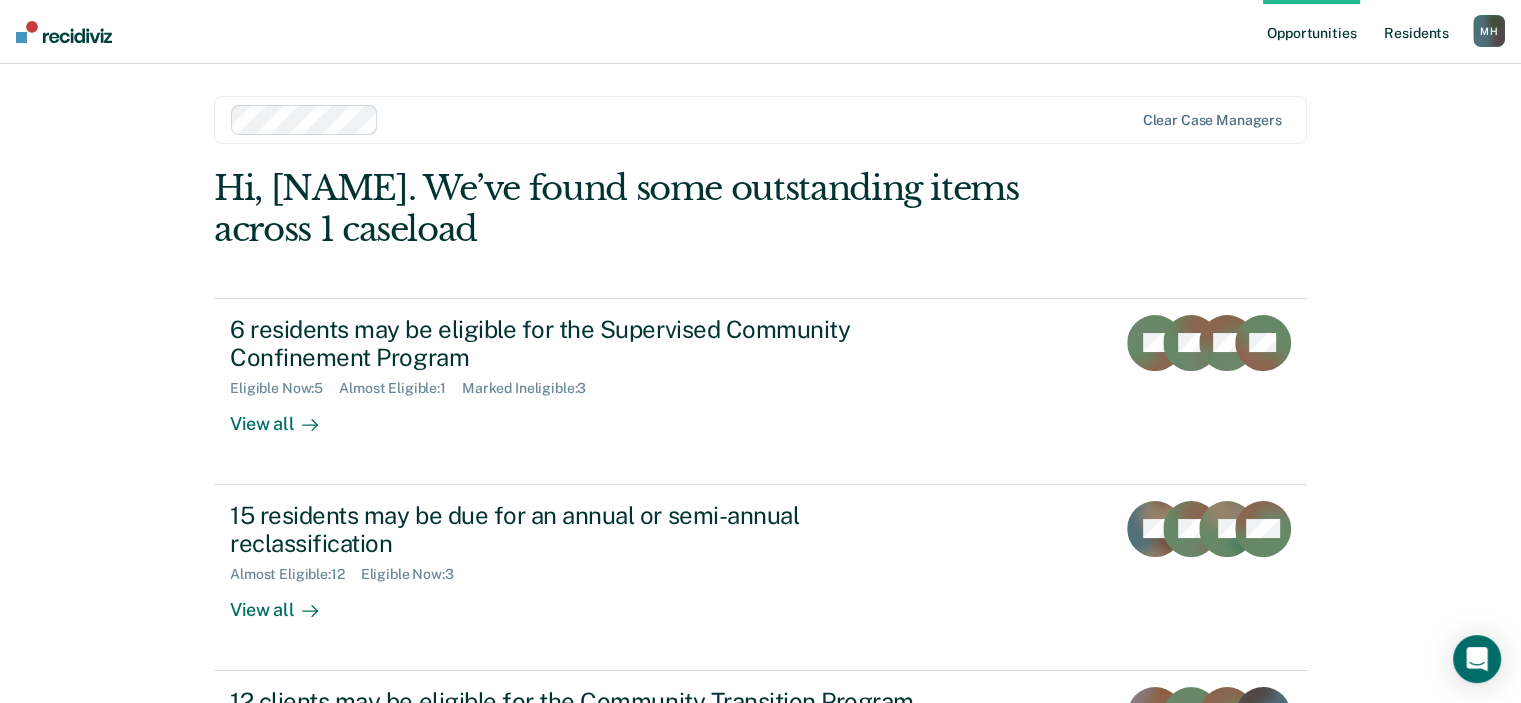 click on "Resident s" at bounding box center (1416, 32) 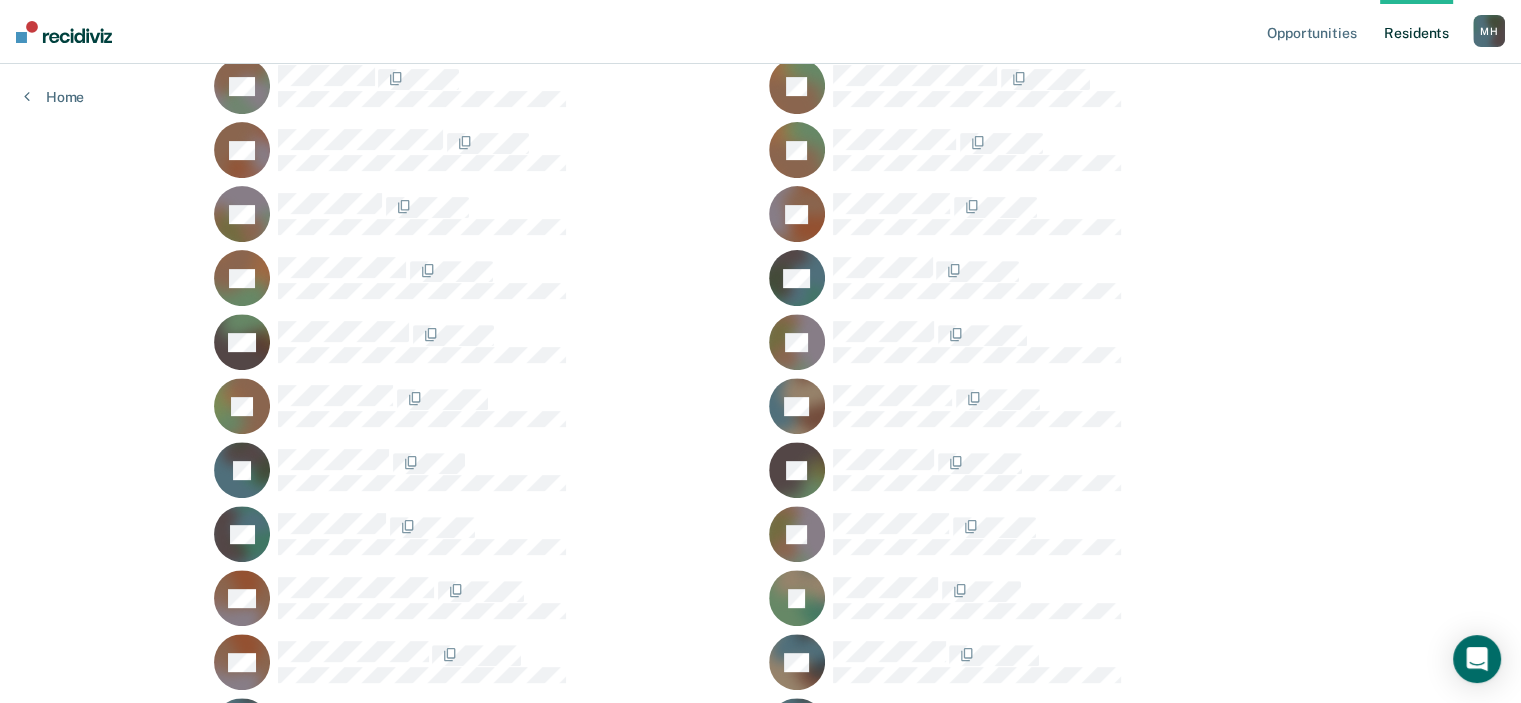 scroll, scrollTop: 698, scrollLeft: 0, axis: vertical 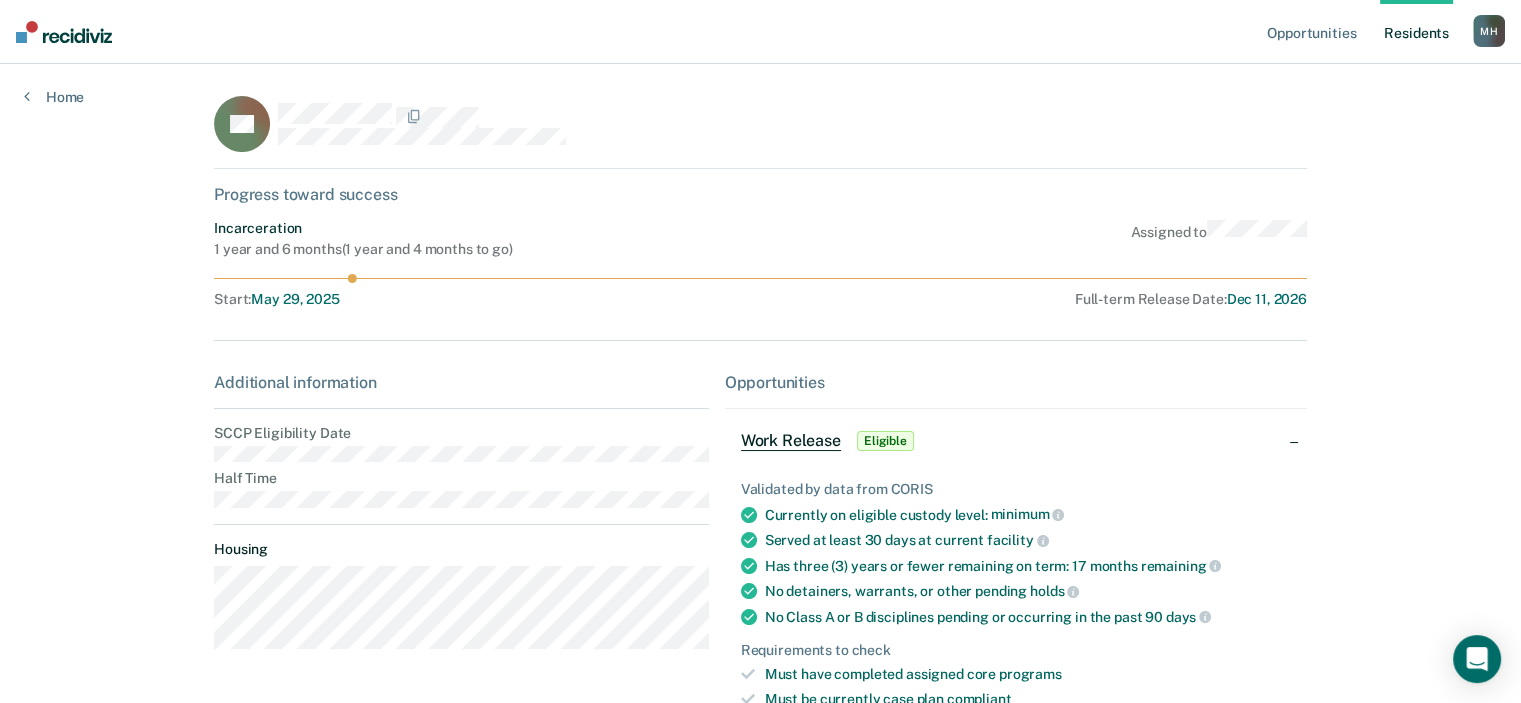 click on "TR   Progress toward success Incarceration 1 year and 6 months  ( 1 year and 4 months to go ) Assigned to  Start :  May 29, 2025 Full-term Release Date :  Dec 11, 2026 Additional information SCCP Eligibility Date Half Time Housing Opportunities Work Release Eligible Validated by data from CORIS Currently on eligible custody level:   minimum   Served at least 30 days at current   facility   Has three (3) years or fewer remaining on term: 17 months   remaining   No detainers, warrants, or other pending   holds   No Class A or B disciplines pending or occurring in the past 90   days   Requirements to check Must have completed assigned core   programs Must be currently case plan   compliant Generate paperwork Update status Mark Pending Mark Ineligible" at bounding box center (760, 450) 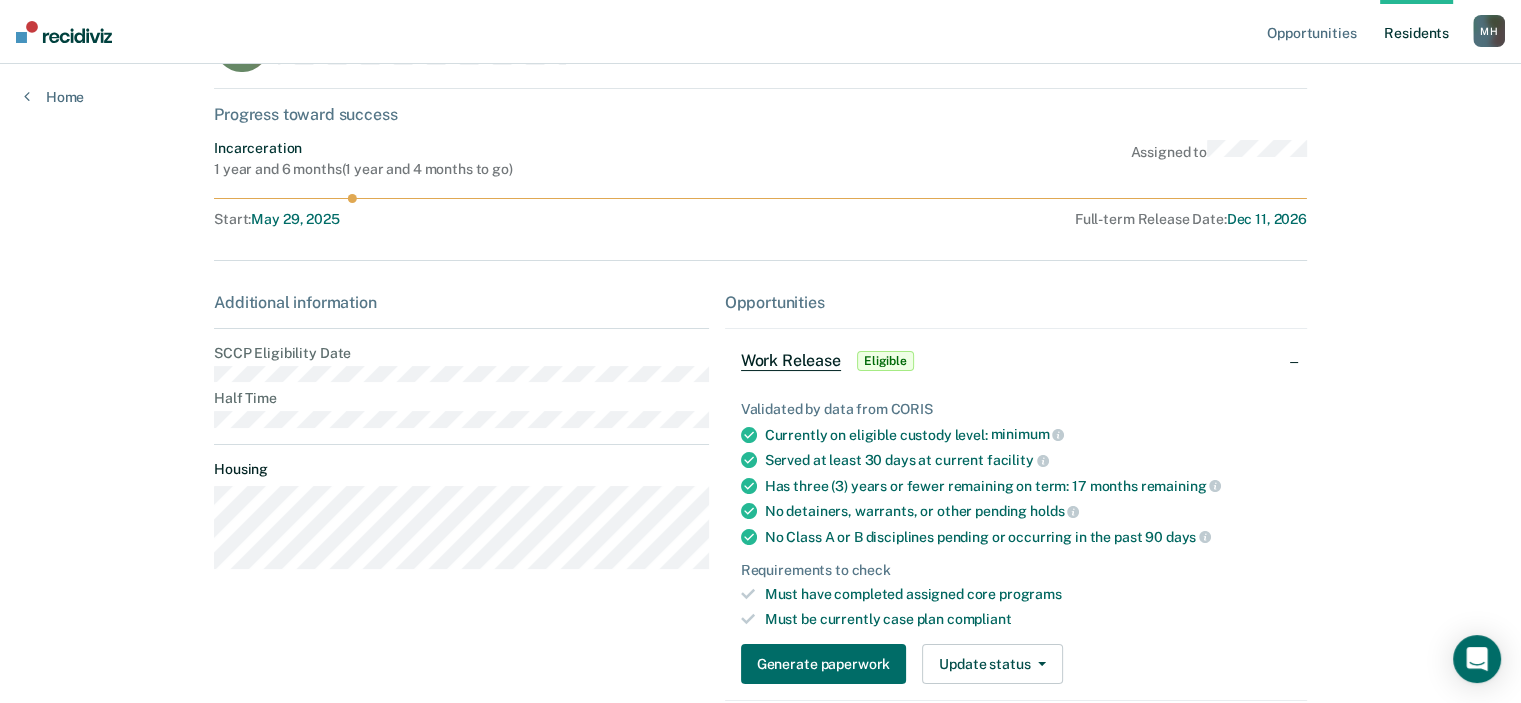 scroll, scrollTop: 120, scrollLeft: 0, axis: vertical 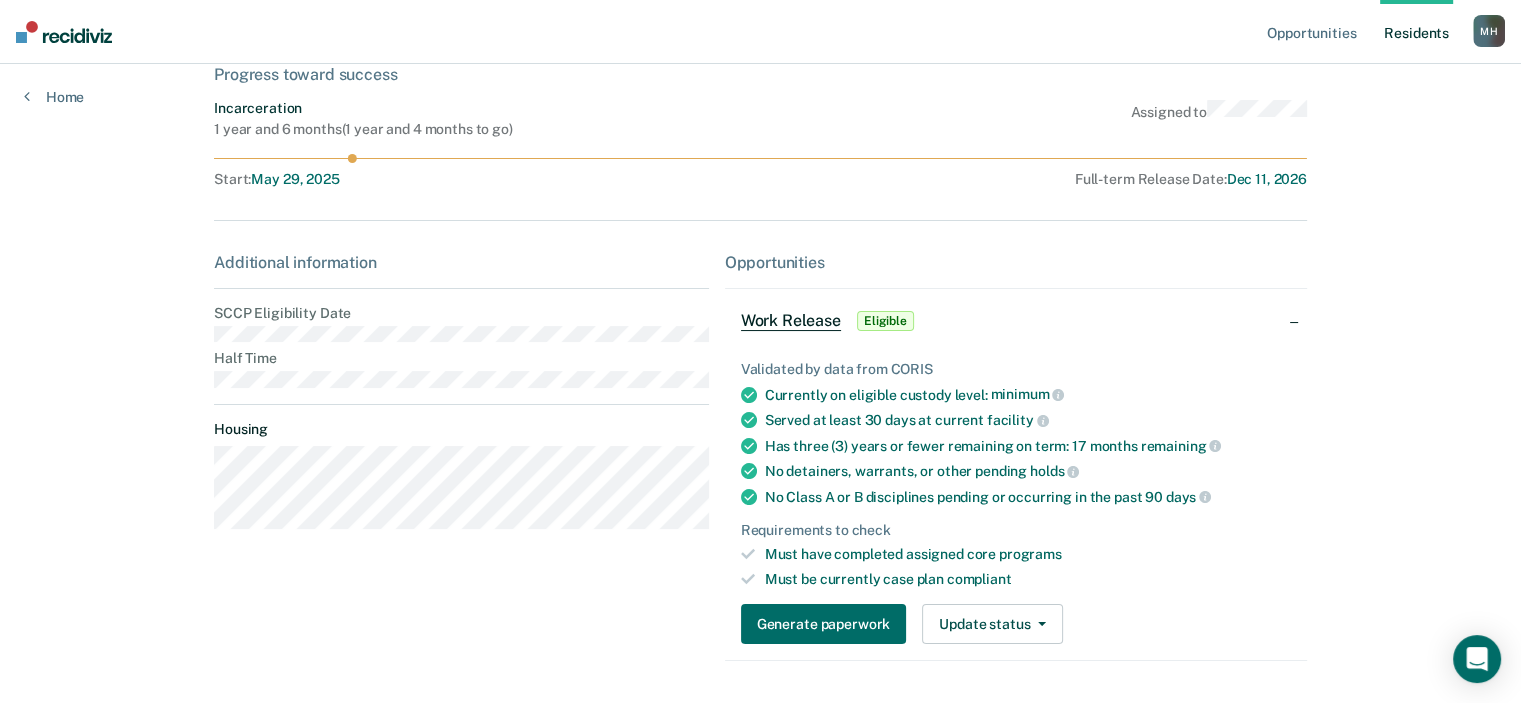 click on "SCCP Eligibility Date Half Time Housing Opportunities Resident s [LAST], [NAME] M H Profile How it works Log Out Home TR   Progress toward success Incarceration 1 year and 6 months  ( 1 year and 4 months to go ) Assigned to  Start :  May 29, 2025 Full-term Release Date :  Dec 11, 2026 Additional information SCCP Eligibility Date Half Time Housing Opportunities Work Release Eligible Validated by data from CORIS Currently on eligible custody level:   minimum   Served at least 30 days at current   facility   Has three (3) years or fewer remaining on term: 17 months   remaining   No detainers, warrants, or other pending   holds   No Class A or B disciplines pending or occurring in the past 90   days   Requirements to check Must have completed assigned core   programs Must be currently case plan   compliant Generate paperwork Update status Mark Pending Mark Ineligible" at bounding box center (760, 322) 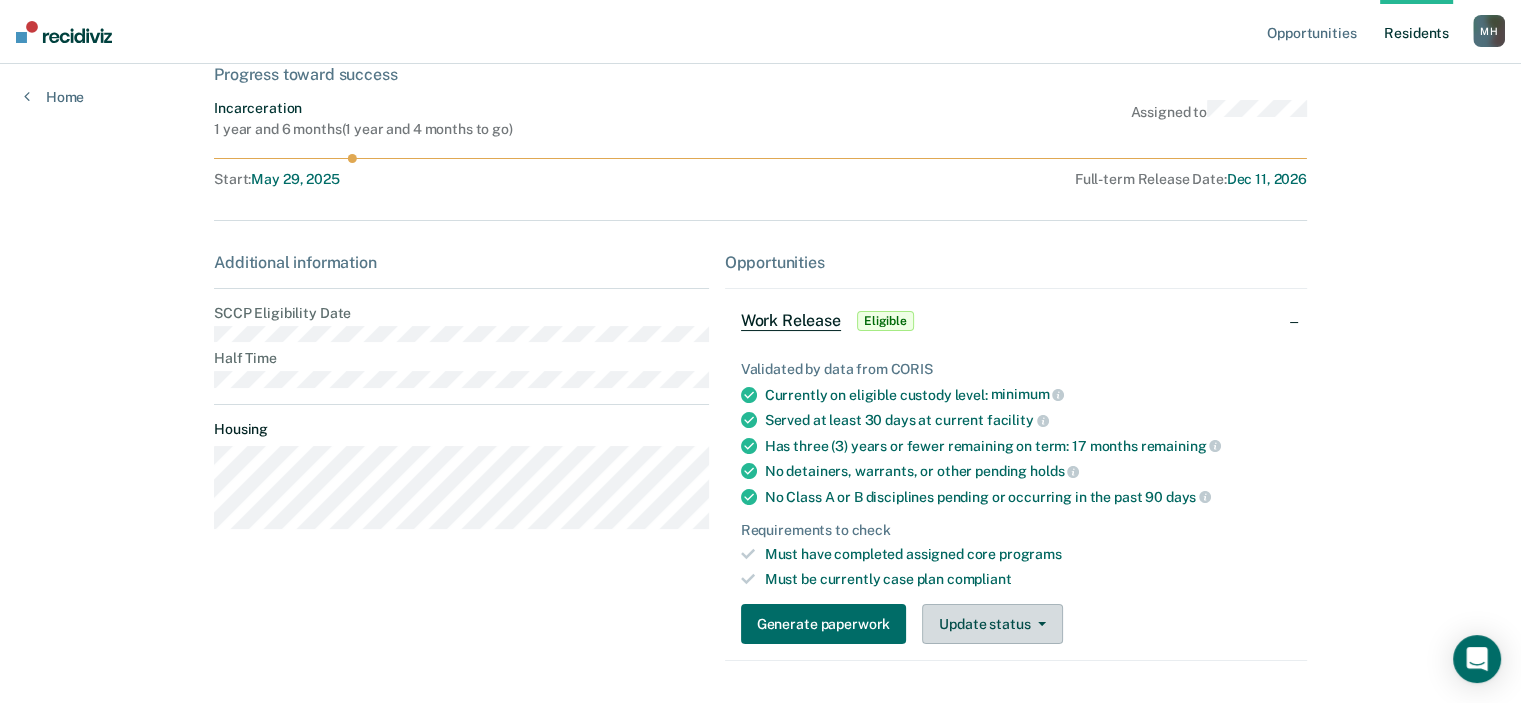 click on "Update status" at bounding box center [992, 624] 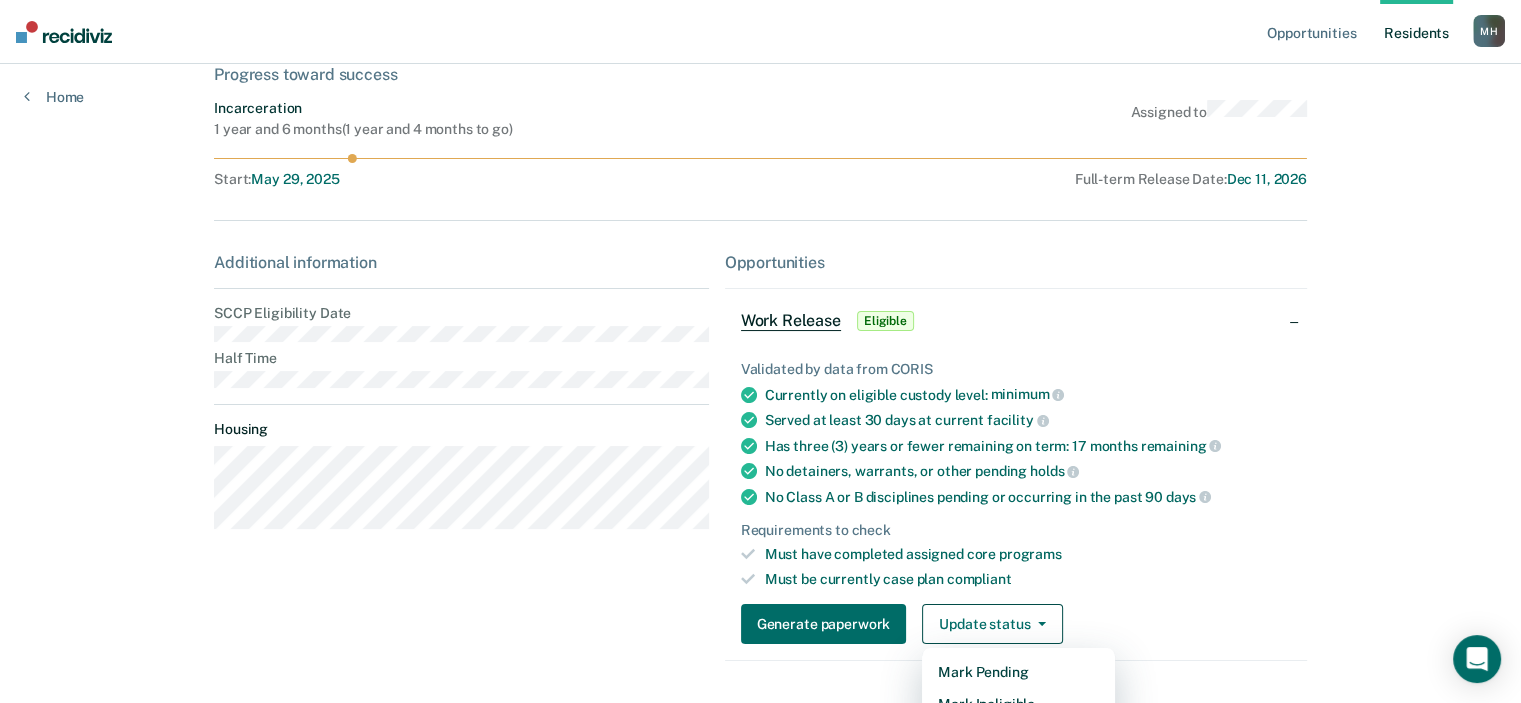 click on "Validated by data from CORIS Currently on eligible custody level:   minimum   Served at least 30 days at current   facility   Has three (3) years or fewer remaining on term: 17 months   remaining   No detainers, warrants, or other pending   holds   No Class A or B disciplines pending or occurring in the past 90   days   Requirements to check Must have completed assigned core   programs Must be currently case plan   compliant Generate paperwork Update status Mark Pending Mark Ineligible" at bounding box center (1016, 494) 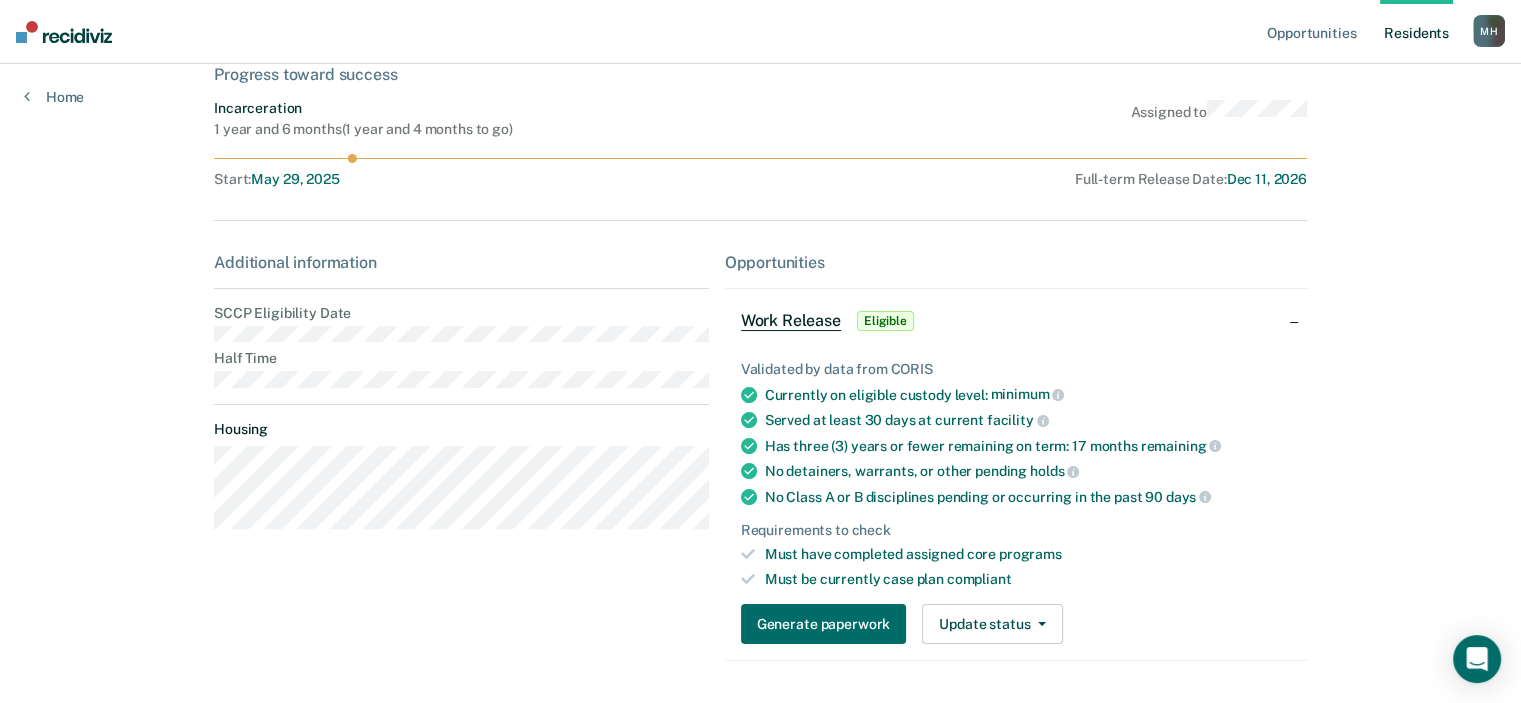 click on "Validated by data from CORIS Currently on eligible custody level:   minimum   Served at least 30 days at current   facility   Has three (3) years or fewer remaining on term: 17 months   remaining   No detainers, warrants, or other pending   holds   No Class A or B disciplines pending or occurring in the past 90   days   Requirements to check Must have completed assigned core   programs Must be currently case plan   compliant" at bounding box center [1016, 474] 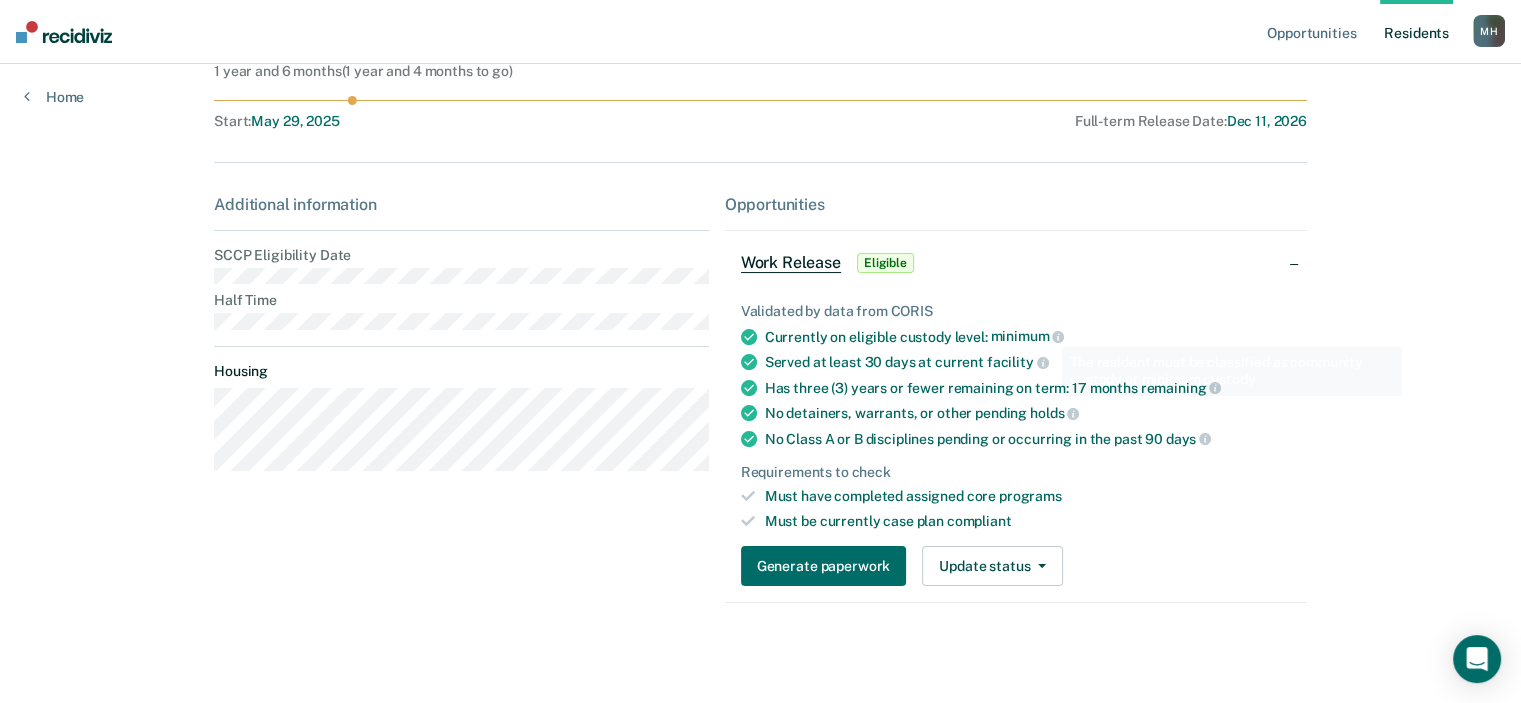 click on "minimum" at bounding box center (1028, 336) 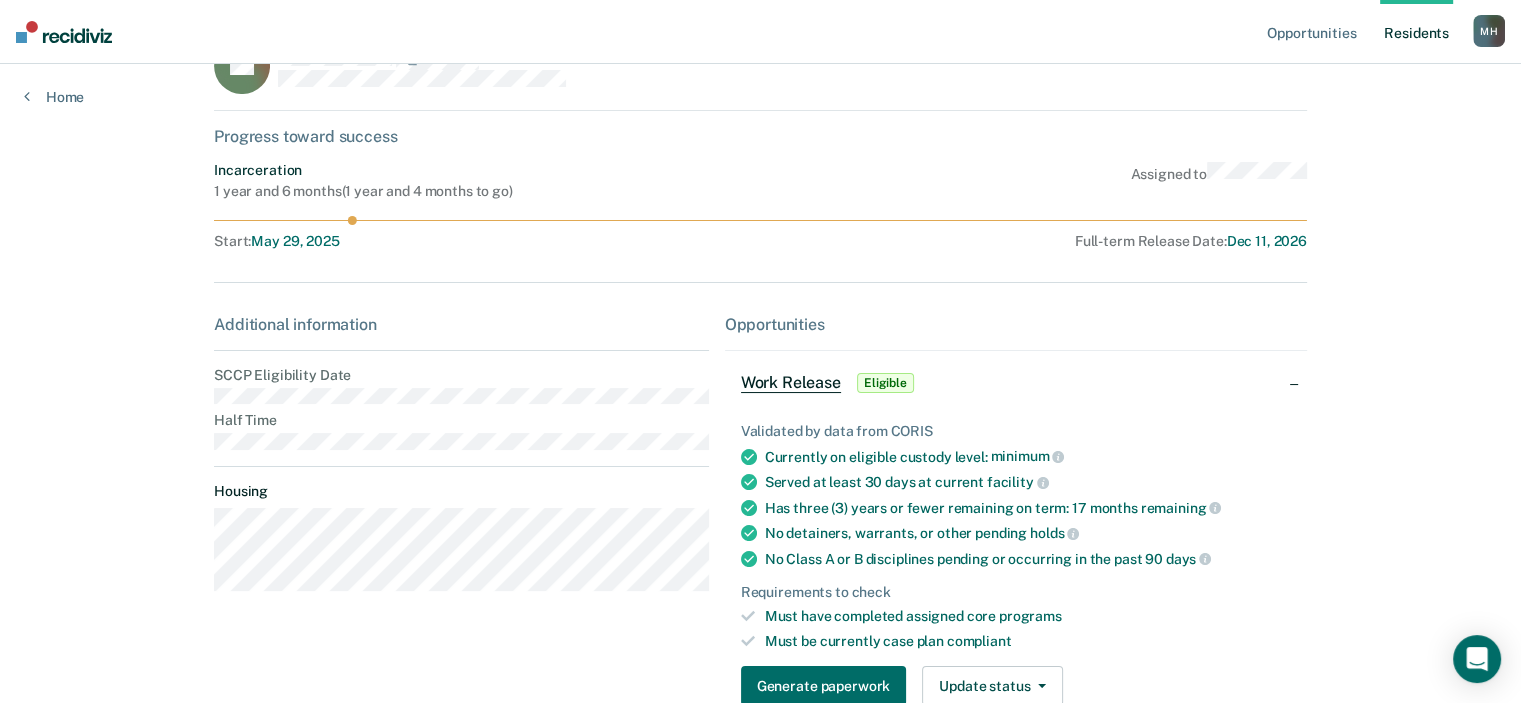 scroll, scrollTop: 178, scrollLeft: 0, axis: vertical 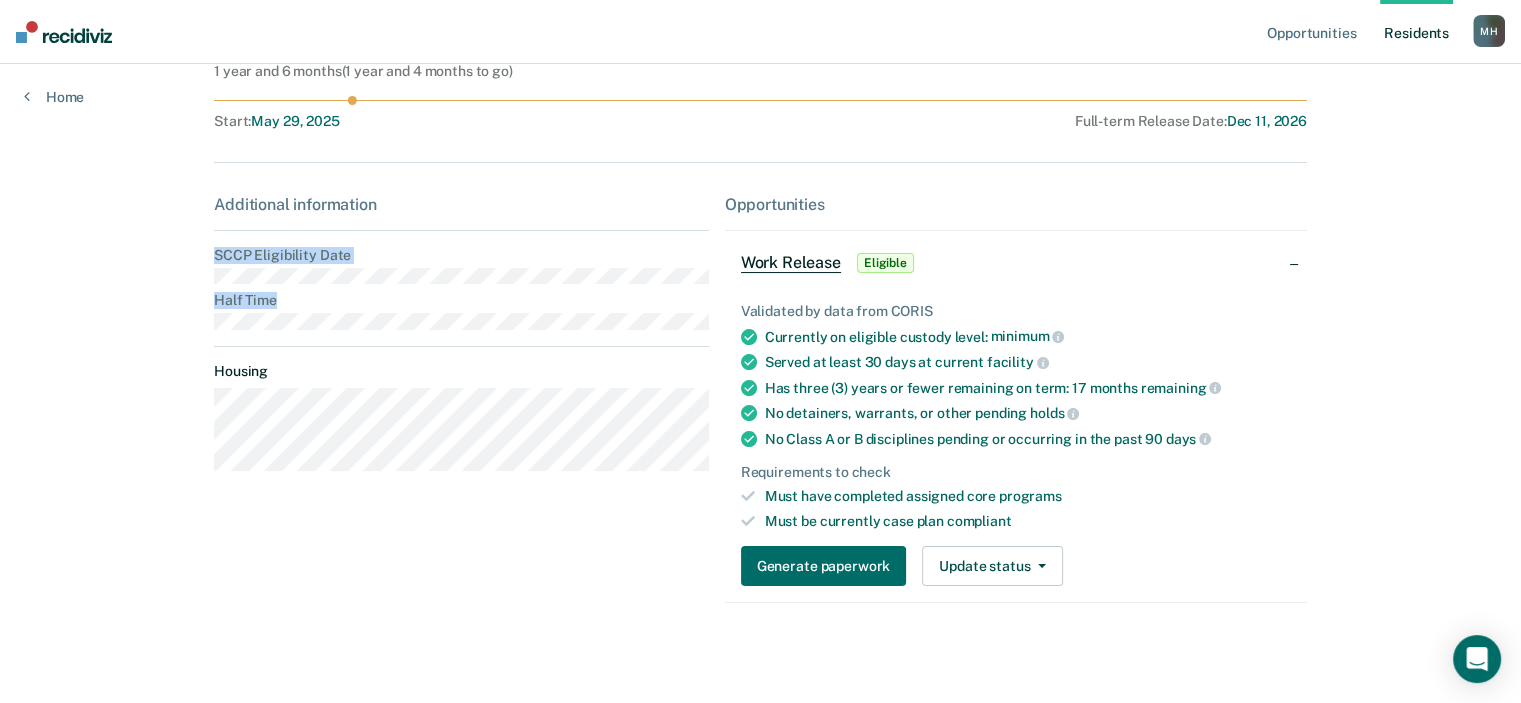 drag, startPoint x: 292, startPoint y: 304, endPoint x: 206, endPoint y: 247, distance: 103.17461 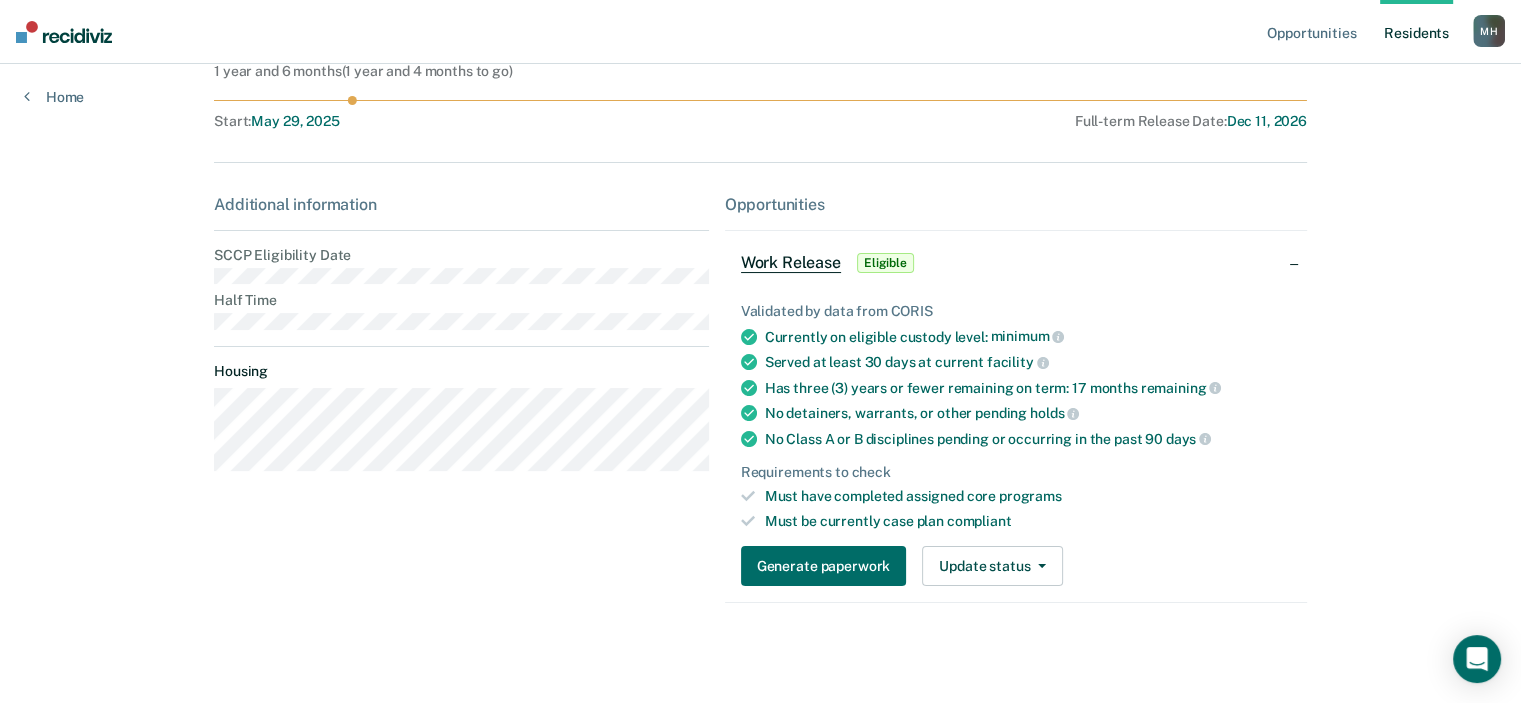 click on "Additional information SCCP Eligibility Date Half Time Housing" at bounding box center (461, 341) 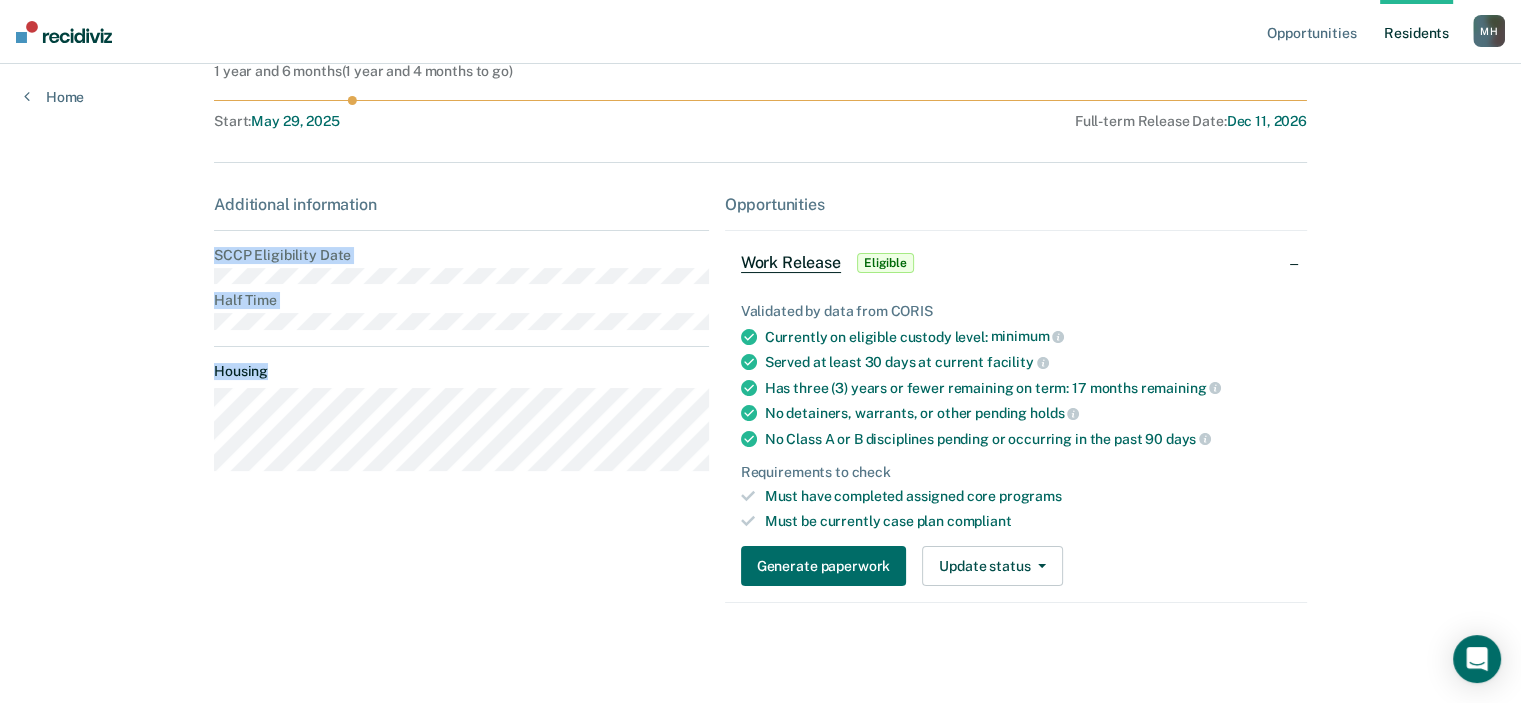 drag, startPoint x: 406, startPoint y: 346, endPoint x: 204, endPoint y: 263, distance: 218.38727 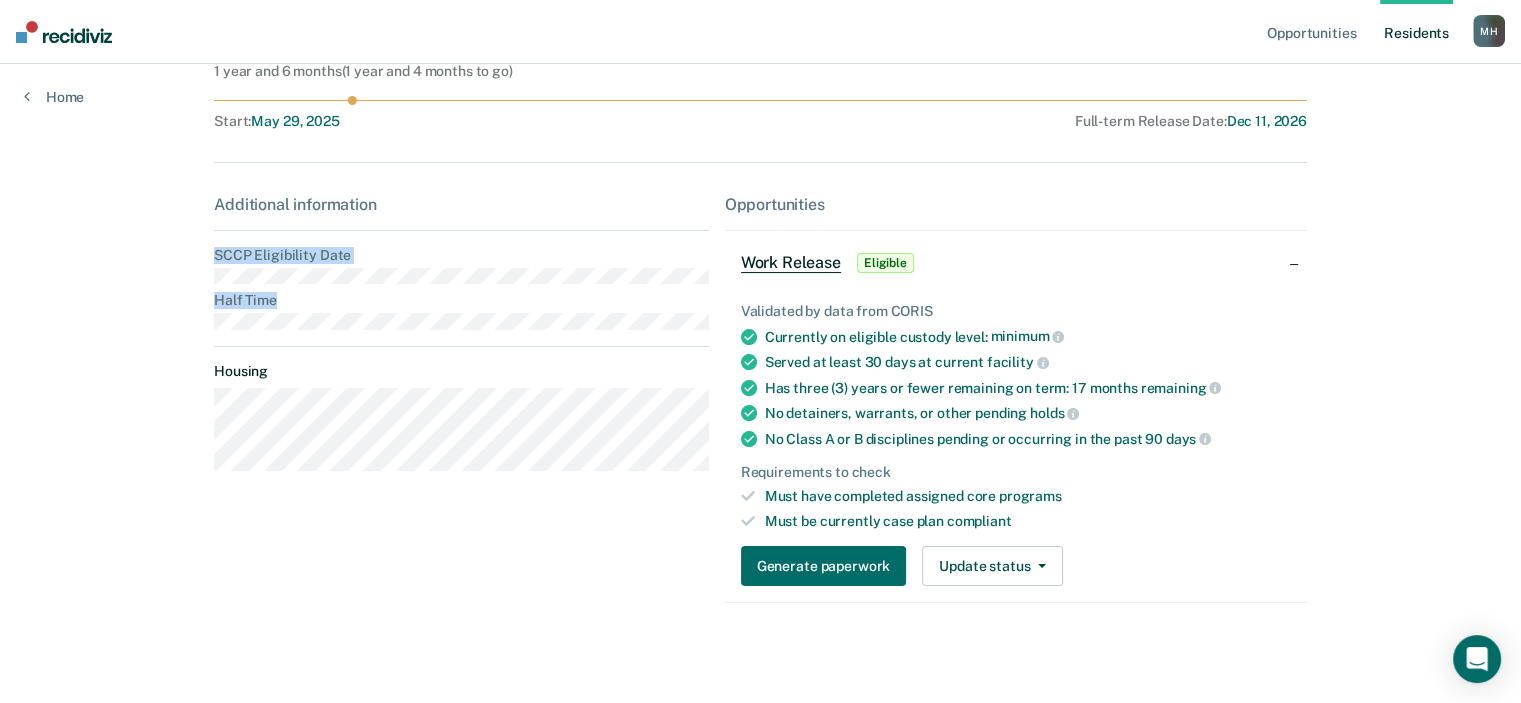 click on "SCCP Eligibility Date Half Time Housing Opportunities Resident s [LAST], [NAME] M H Profile How it works Log Out Home TR   Progress toward success Incarceration 1 year and 6 months  ( 1 year and 4 months to go ) Assigned to  Start :  May 29, 2025 Full-term Release Date :  Dec 11, 2026 Additional information SCCP Eligibility Date Half Time Housing Opportunities Work Release Eligible Validated by data from CORIS Currently on eligible custody level:   minimum   Served at least 30 days at current   facility   Has three (3) years or fewer remaining on term: 17 months   remaining   No detainers, warrants, or other pending   holds   No Class A or B disciplines pending or occurring in the past 90   days   Requirements to check Must have completed assigned core   programs Must be currently case plan   compliant Generate paperwork Update status Mark Pending Mark Ineligible" at bounding box center (760, 264) 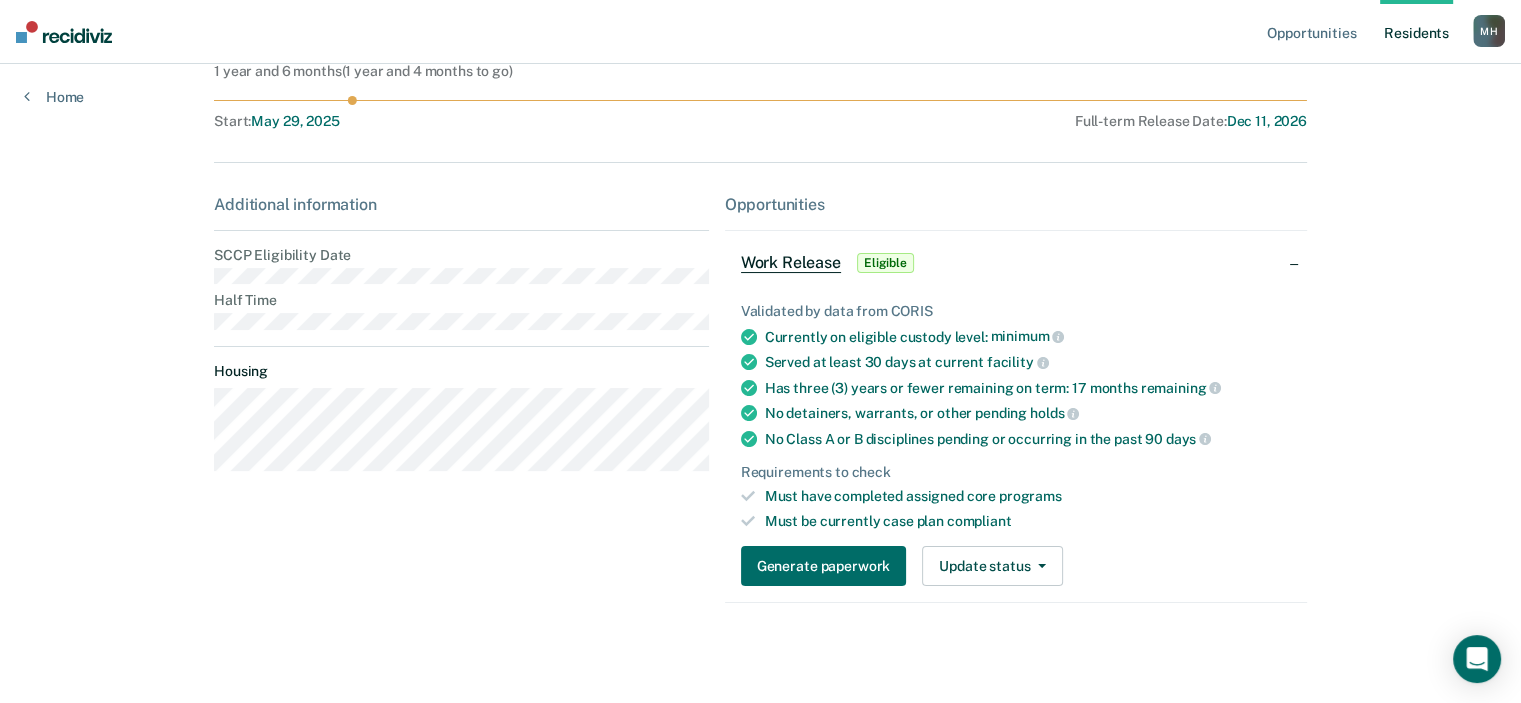 click on "Additional information SCCP Eligibility Date Half Time Housing" at bounding box center [461, 341] 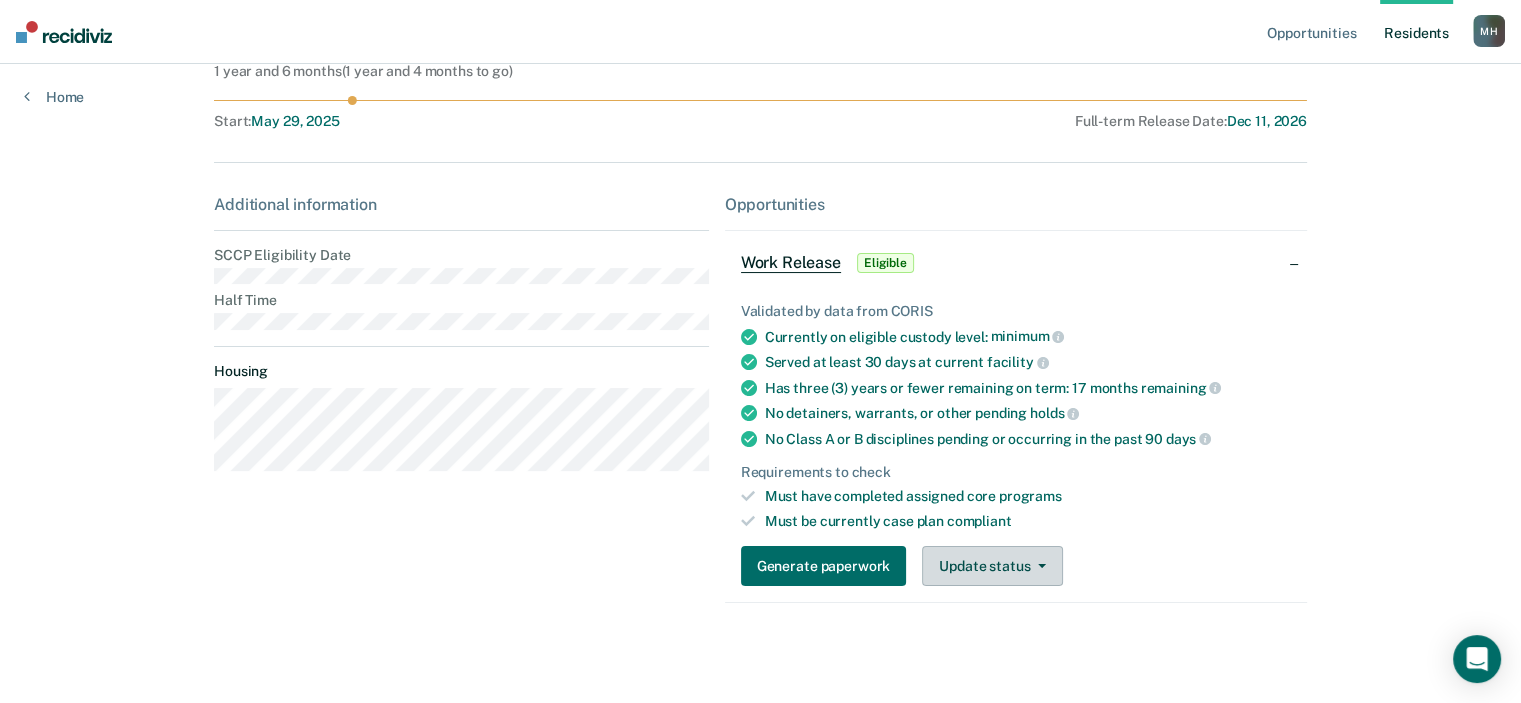 click on "Update status" at bounding box center (992, 566) 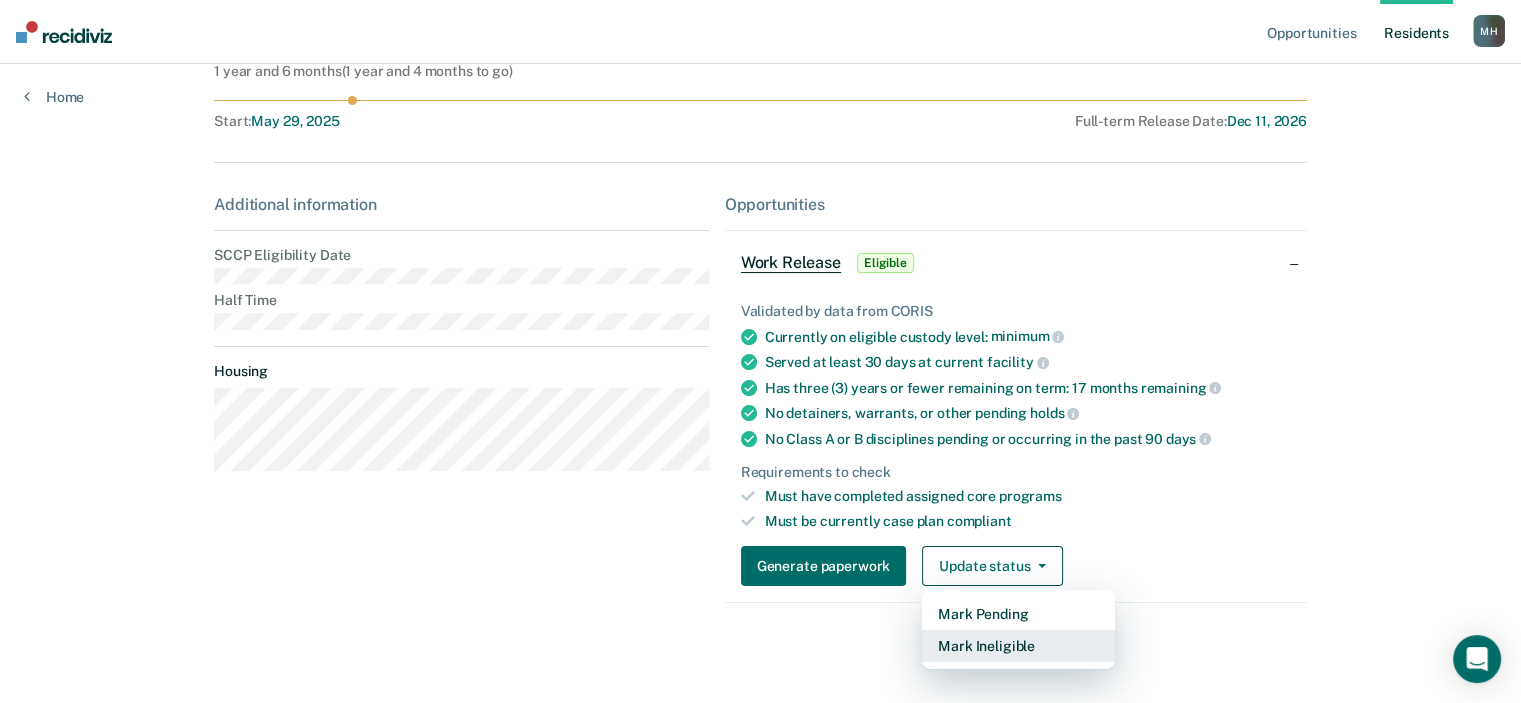 click on "Mark Ineligible" at bounding box center (1018, 646) 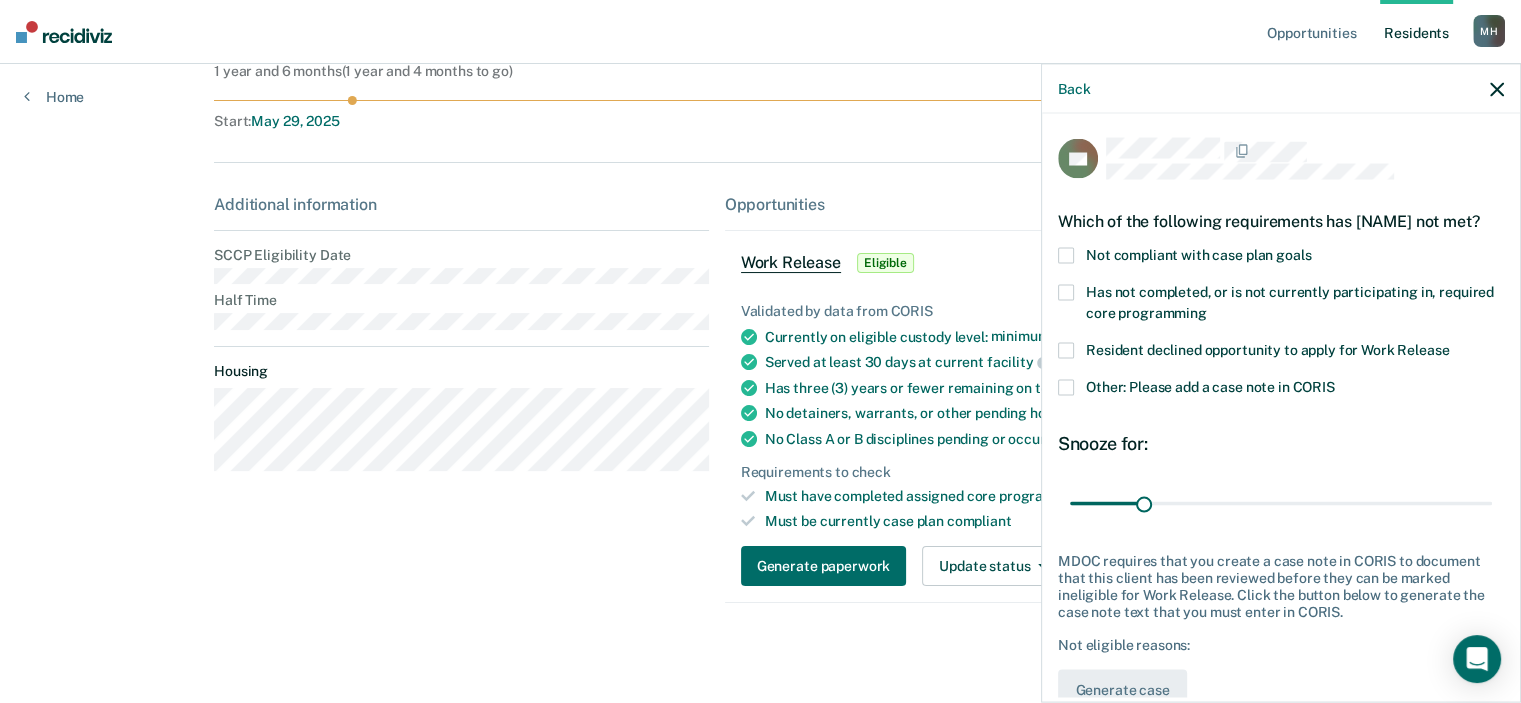 click at bounding box center (1066, 292) 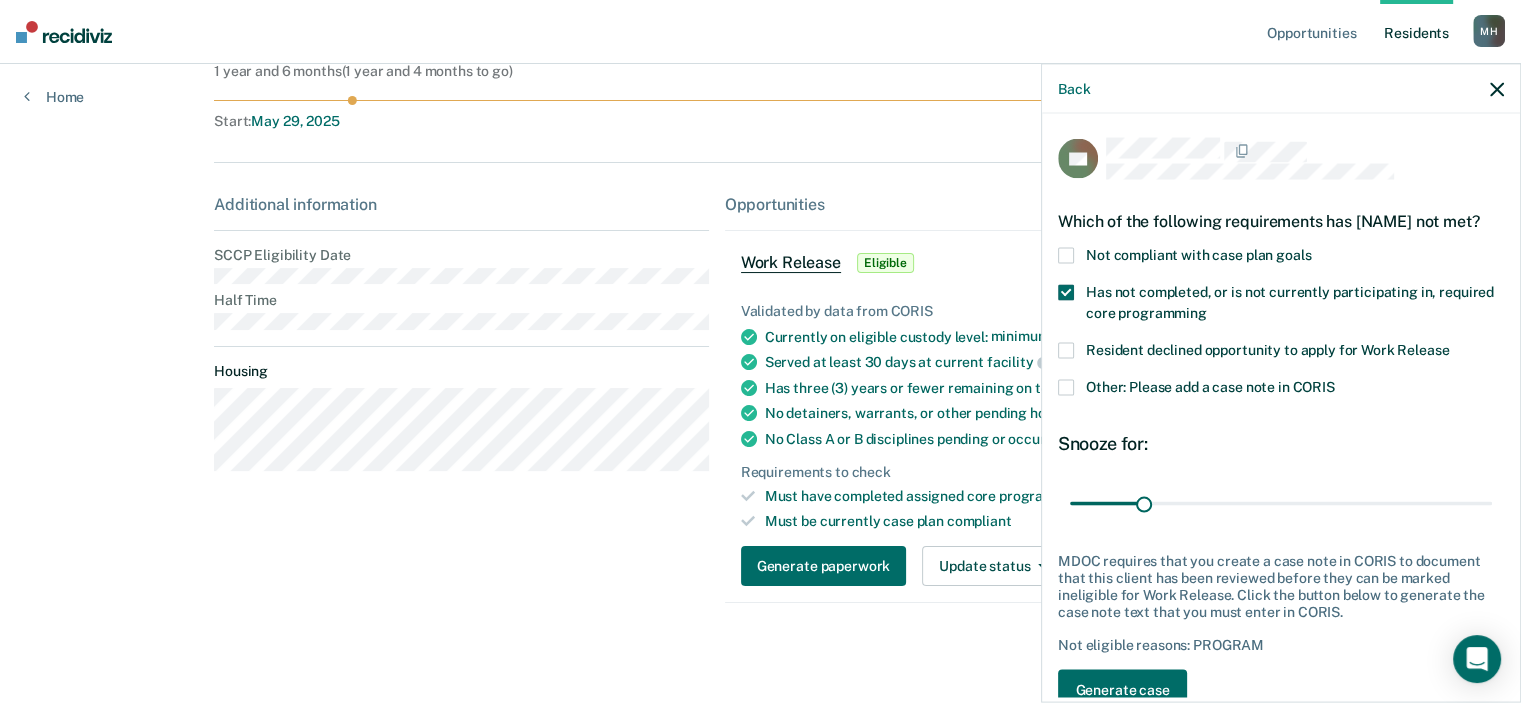 scroll, scrollTop: 81, scrollLeft: 0, axis: vertical 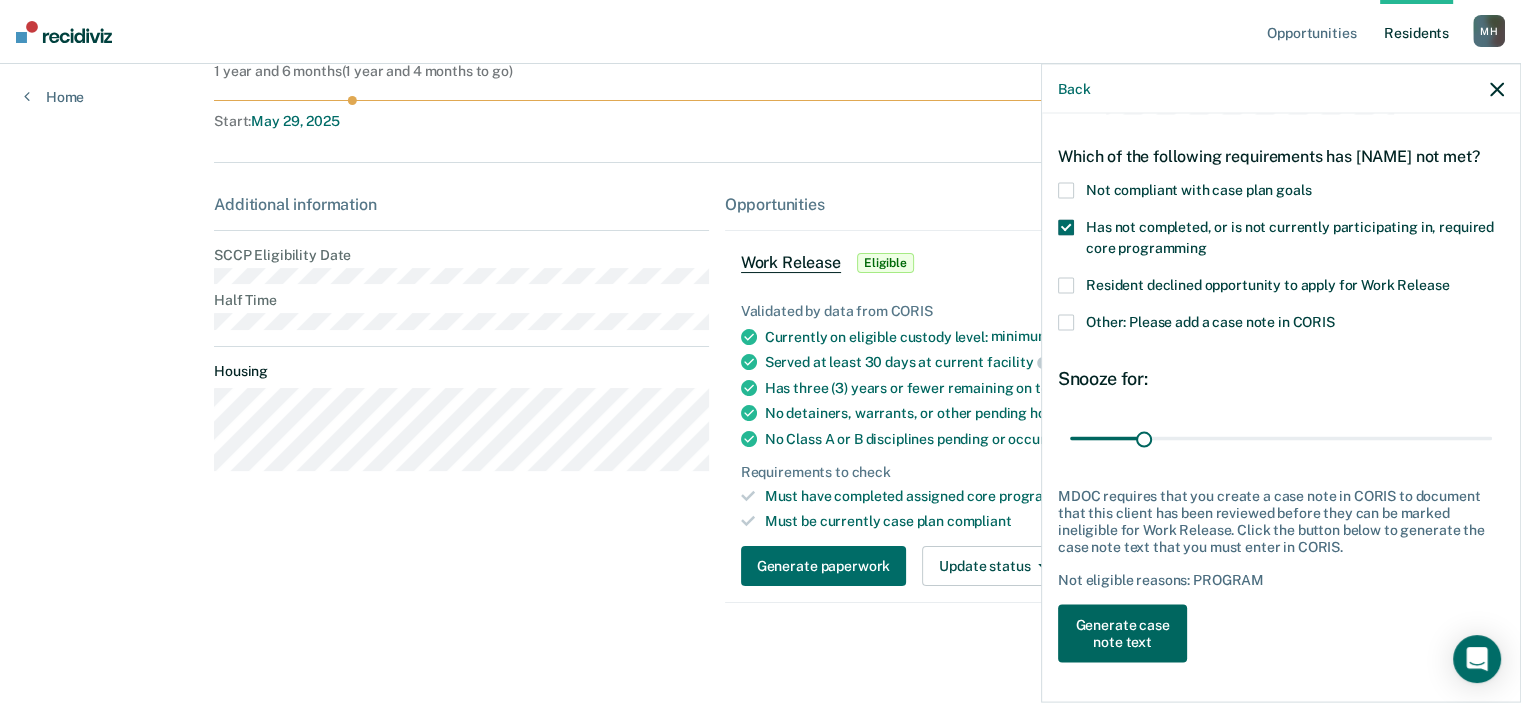 click on "Generate case note text" at bounding box center (1122, 634) 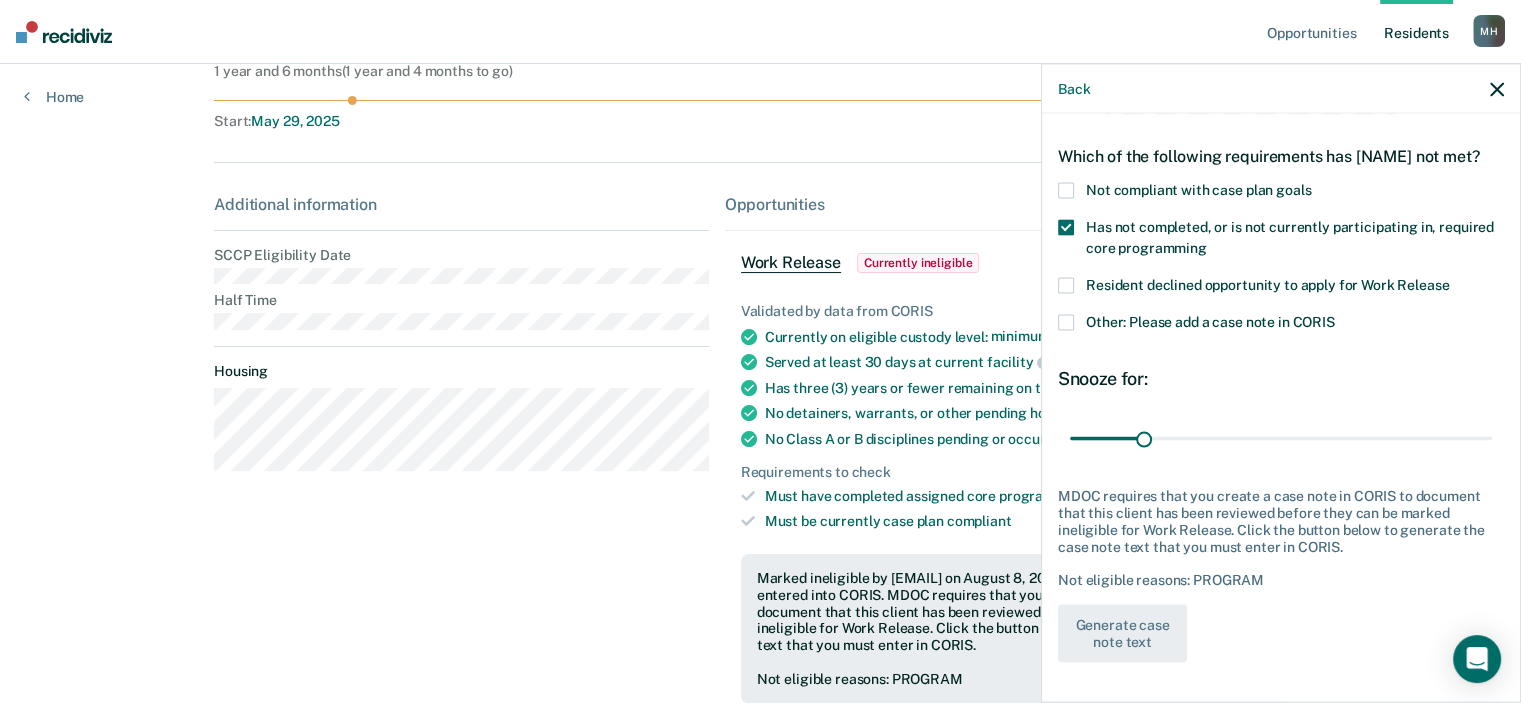 scroll, scrollTop: 360, scrollLeft: 0, axis: vertical 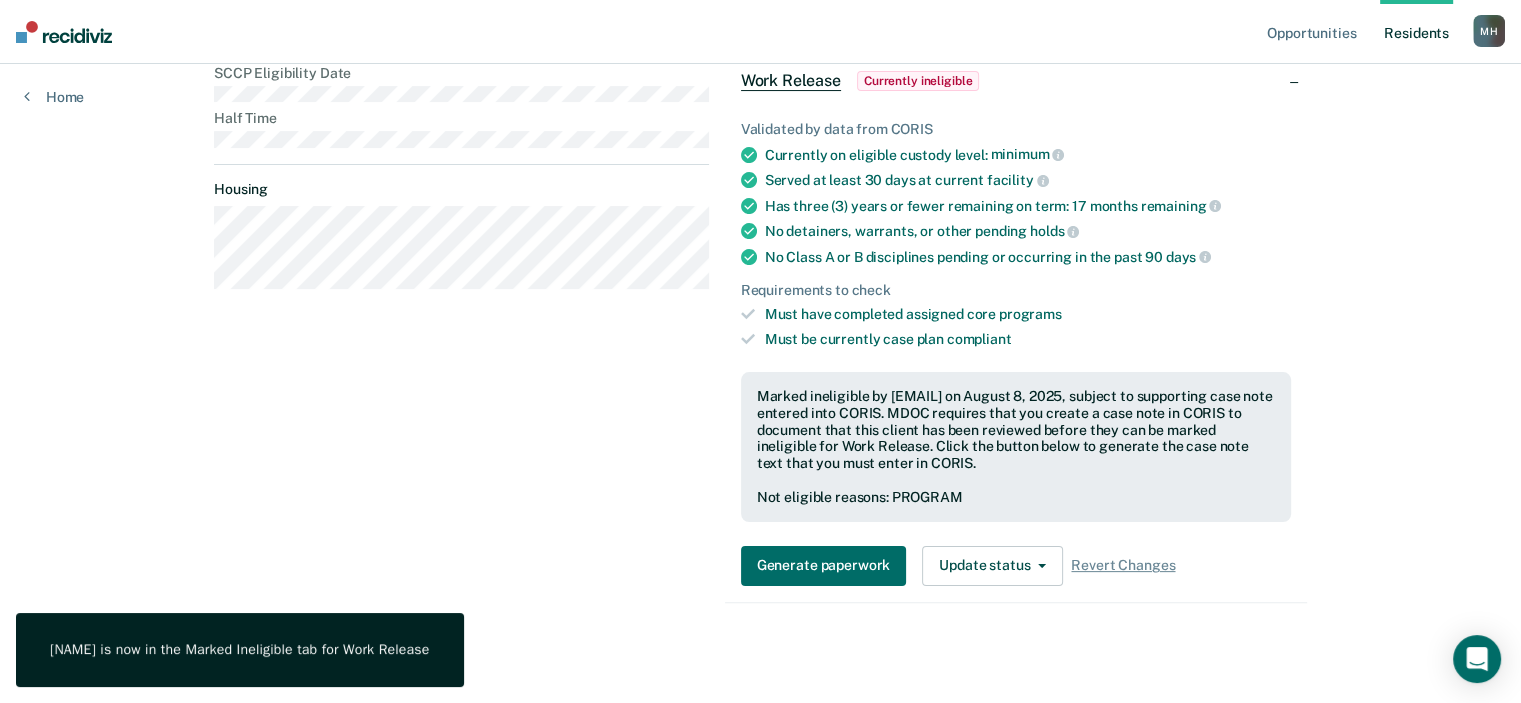 click on "Additional information SCCP Eligibility Date Half Time Housing" at bounding box center (461, 308) 